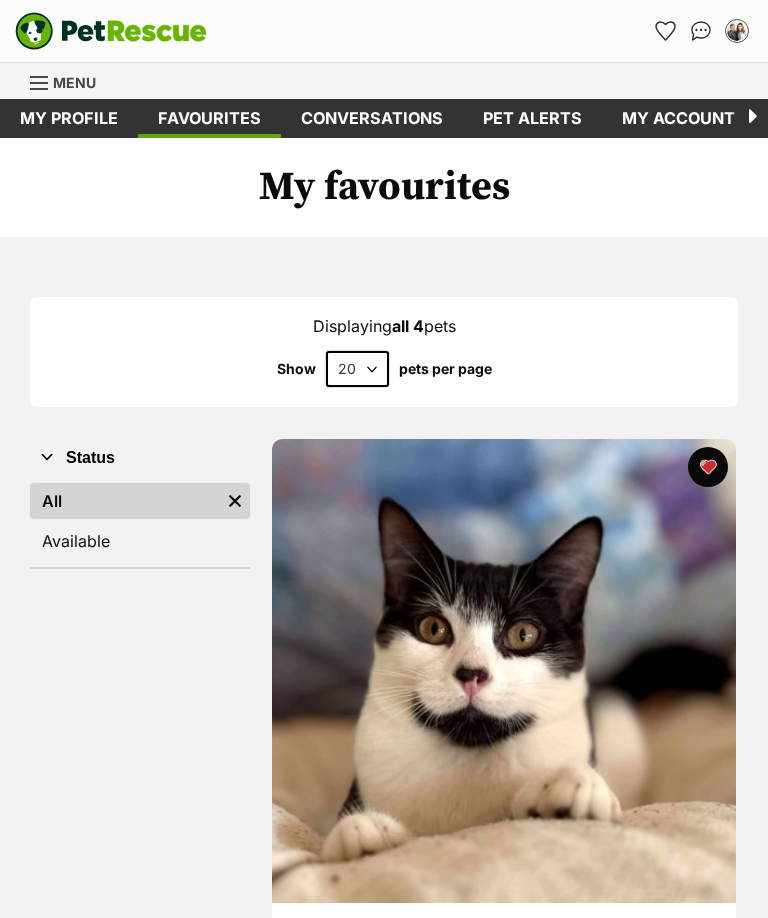 scroll, scrollTop: 0, scrollLeft: 0, axis: both 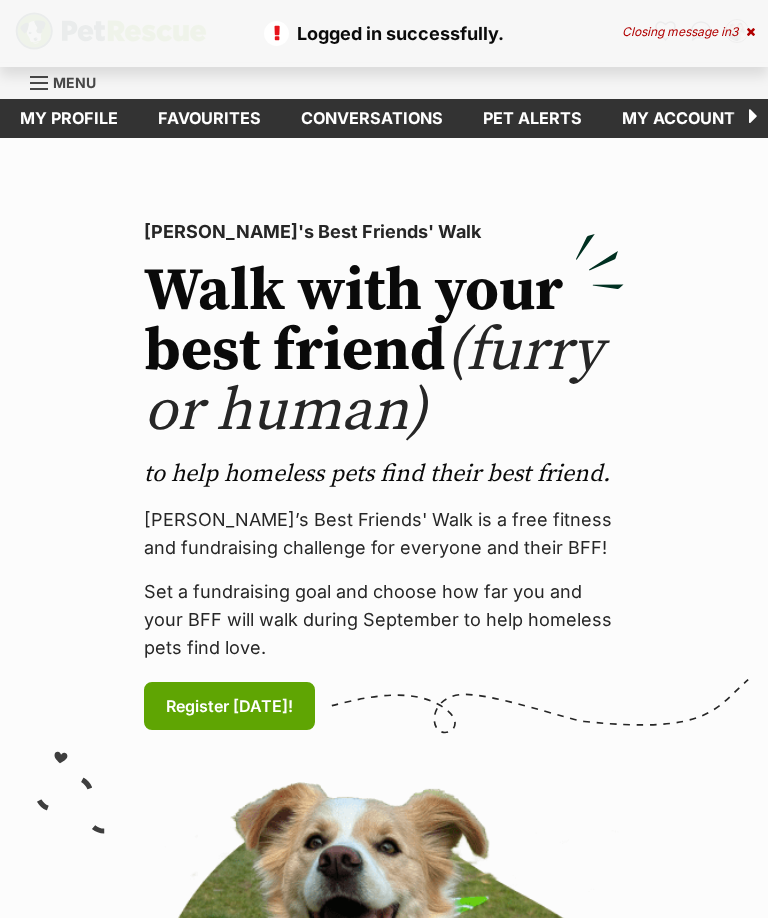 click on "Menu" at bounding box center [74, 82] 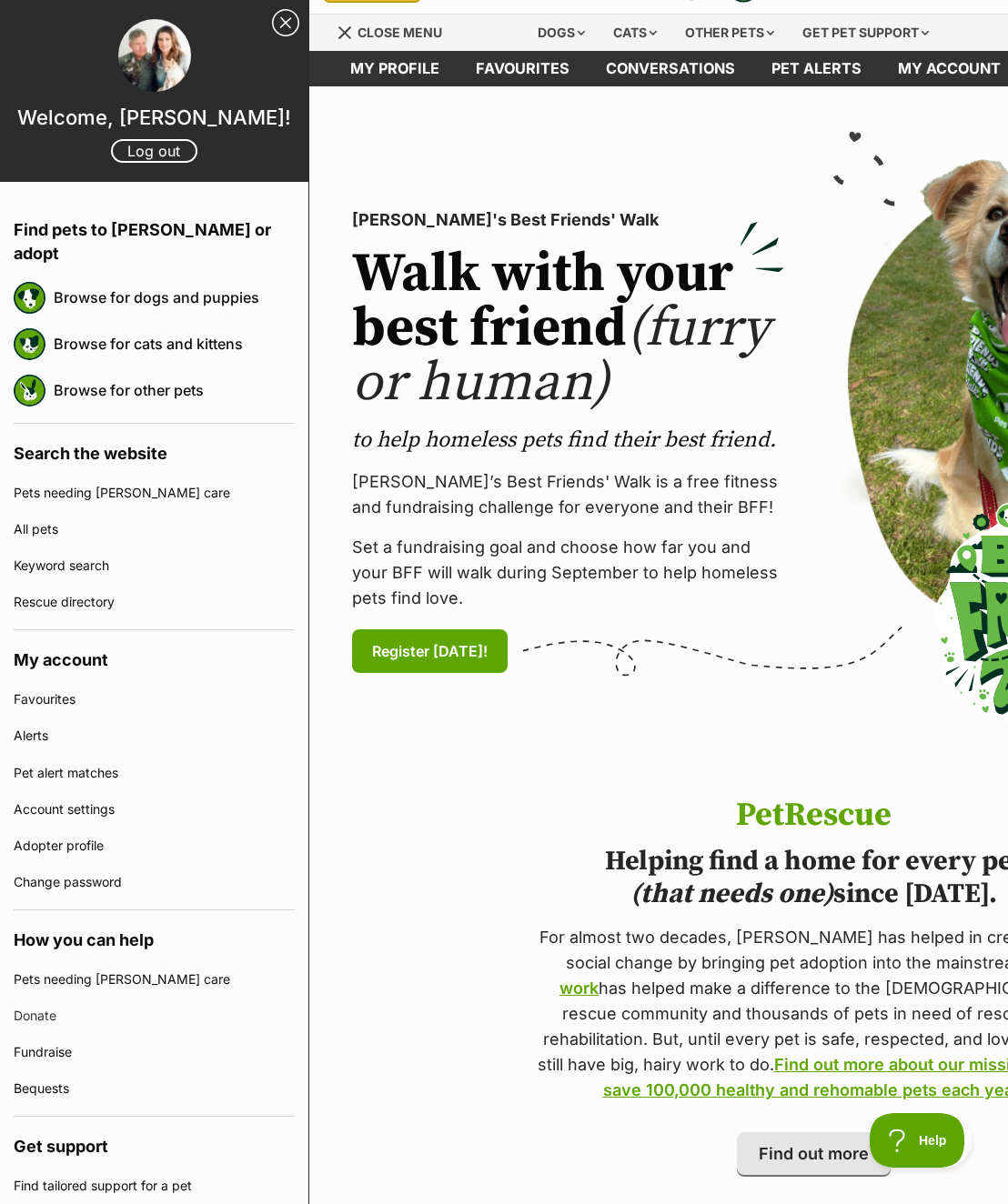 scroll, scrollTop: 0, scrollLeft: 0, axis: both 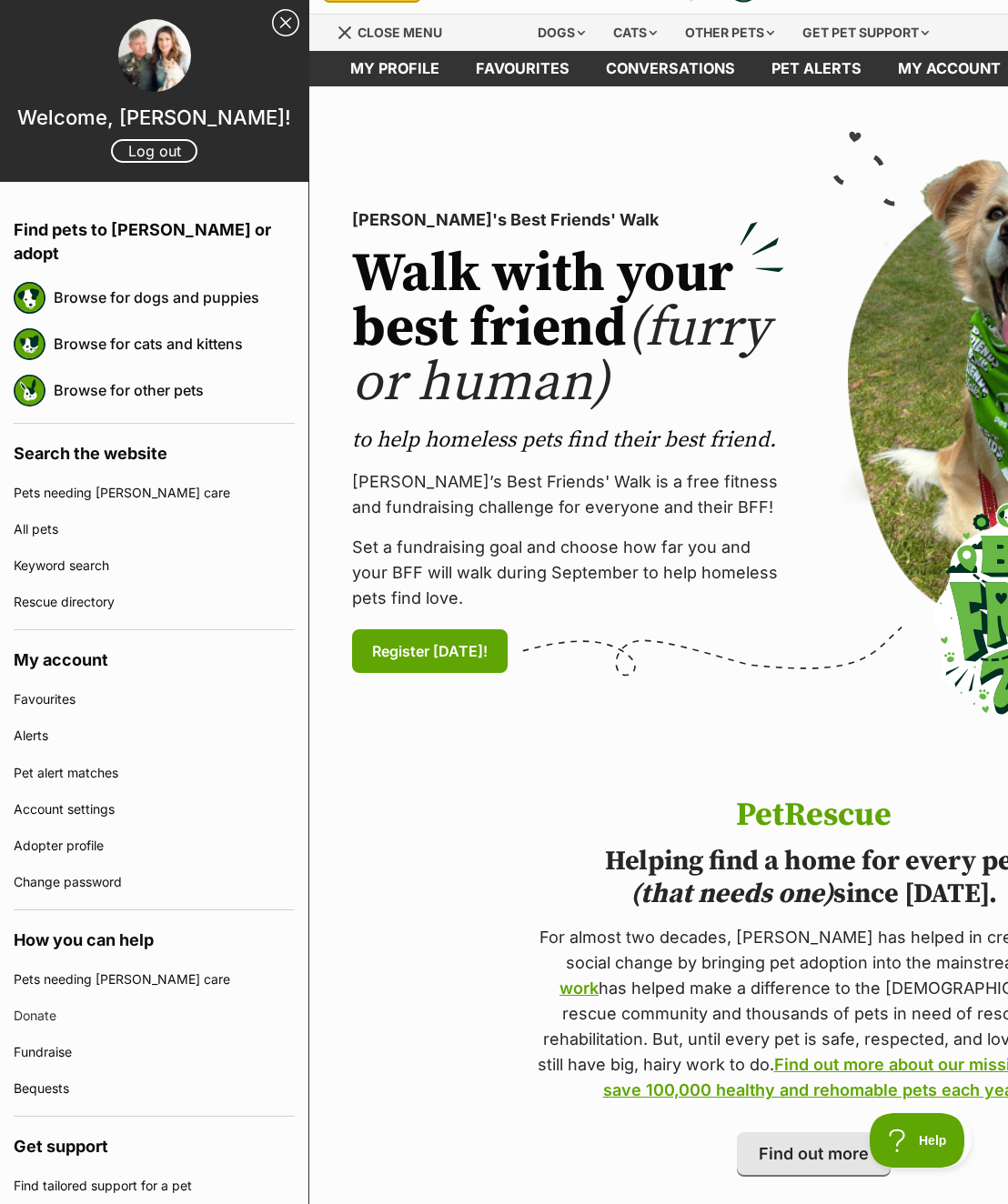 click on "Browse for cats and kittens" at bounding box center (174, 344) 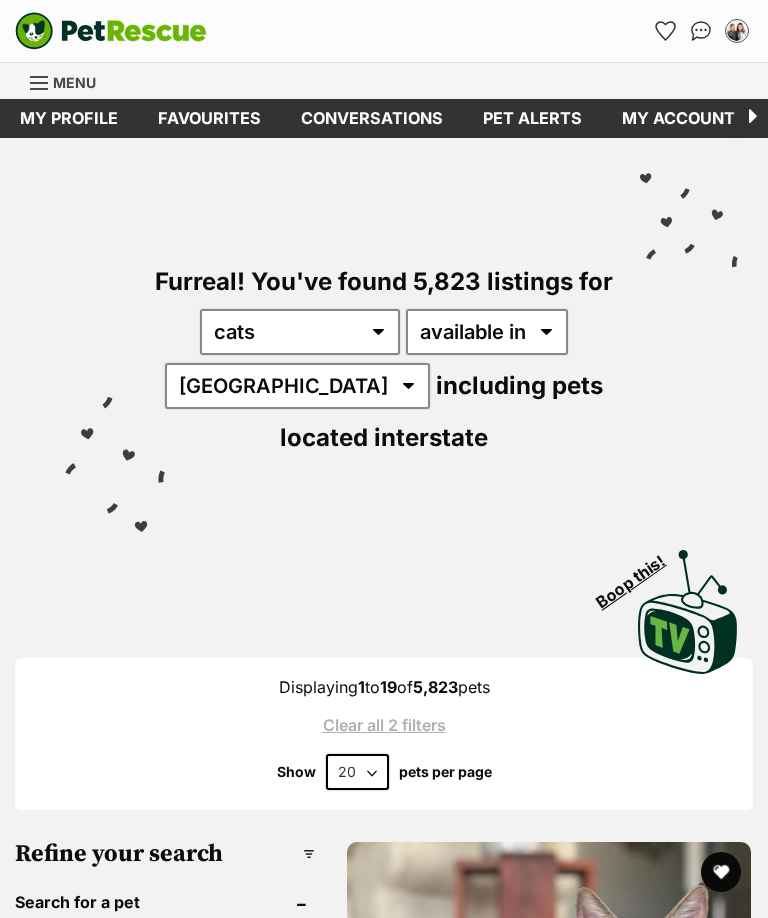 scroll, scrollTop: 0, scrollLeft: 0, axis: both 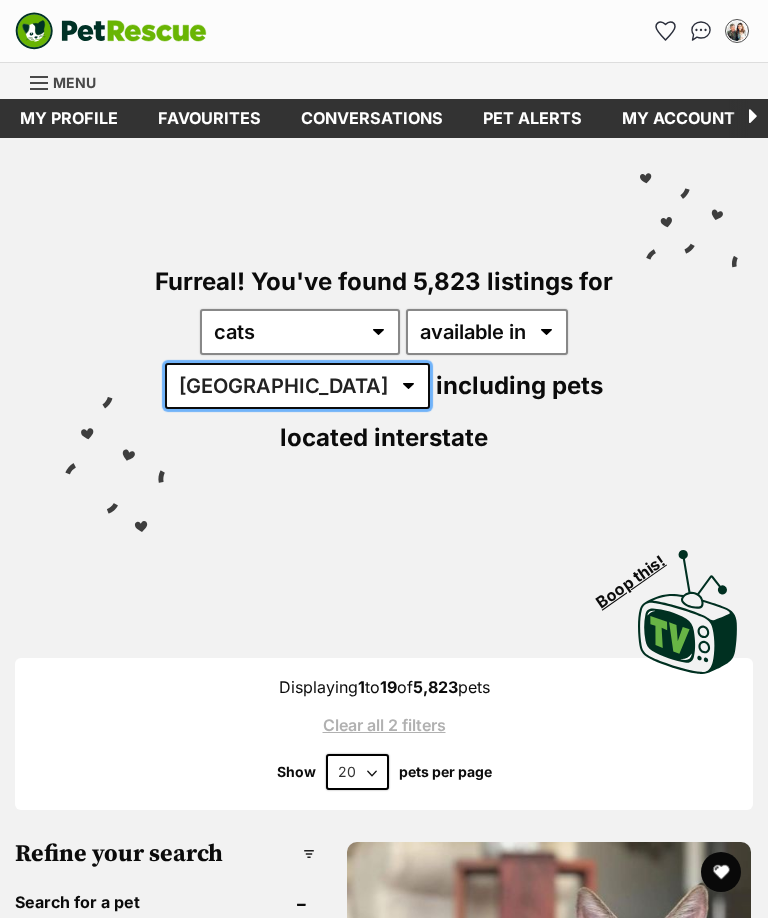 click on "[GEOGRAPHIC_DATA]
[GEOGRAPHIC_DATA]
[GEOGRAPHIC_DATA]
[GEOGRAPHIC_DATA]
[GEOGRAPHIC_DATA]
SA
[GEOGRAPHIC_DATA]
[GEOGRAPHIC_DATA]
[GEOGRAPHIC_DATA]" at bounding box center (297, 386) 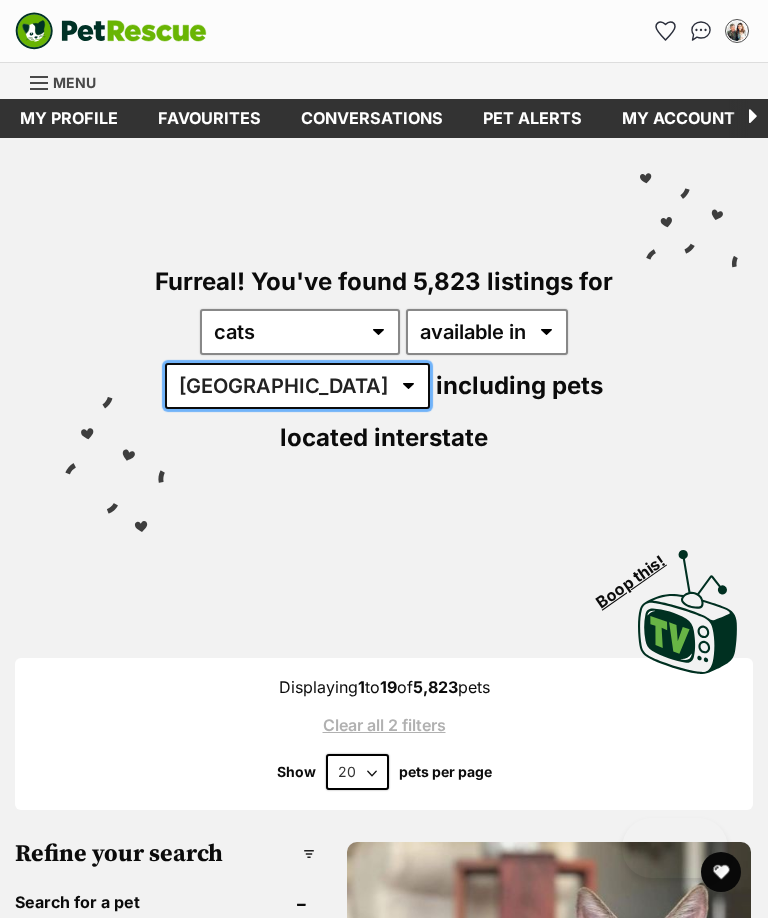 select on "VIC" 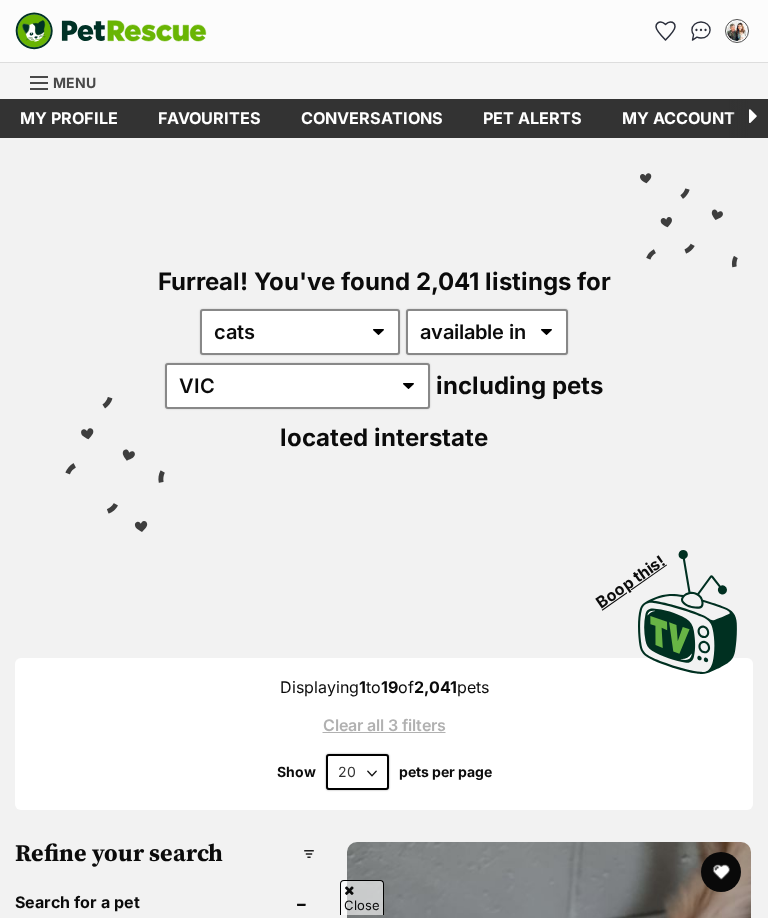 scroll, scrollTop: 639, scrollLeft: 0, axis: vertical 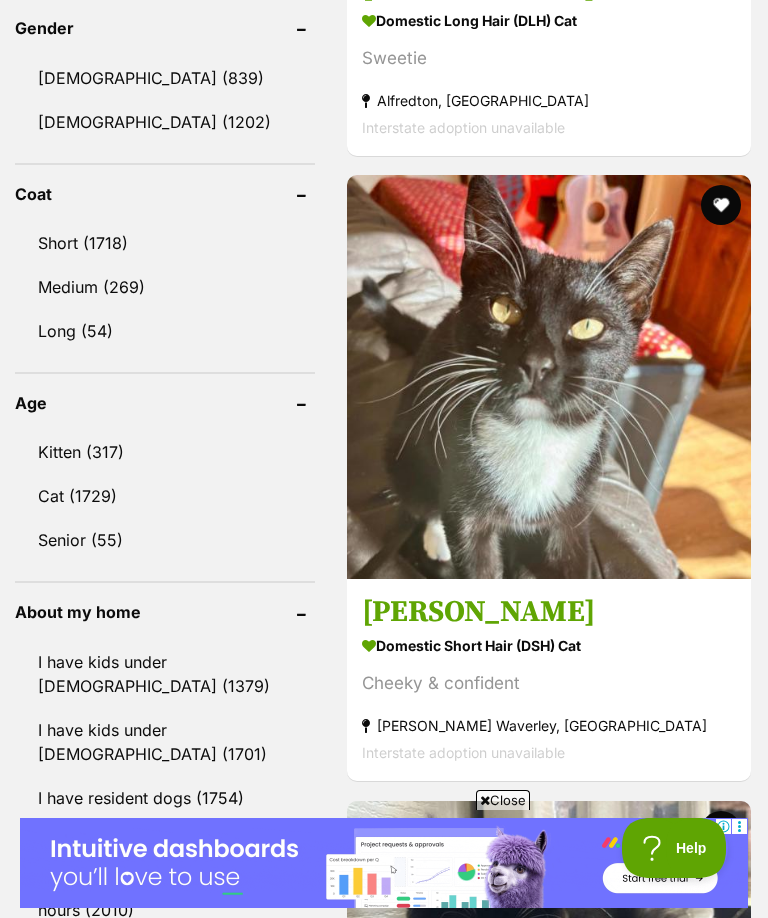 click on "Kitten (317)" at bounding box center (165, 452) 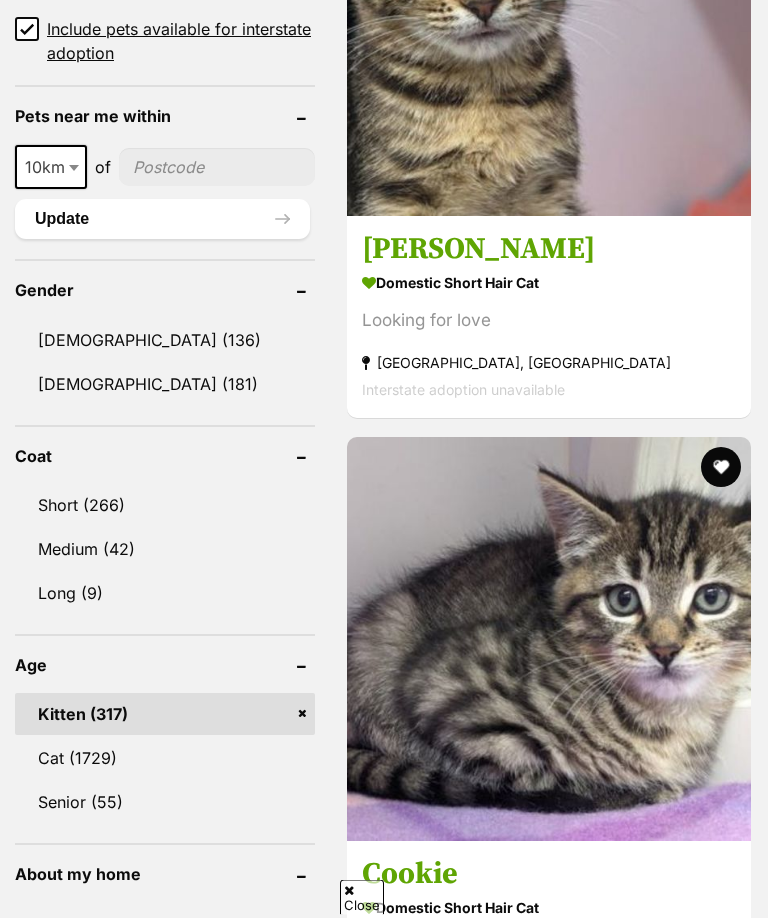 scroll, scrollTop: 1695, scrollLeft: 0, axis: vertical 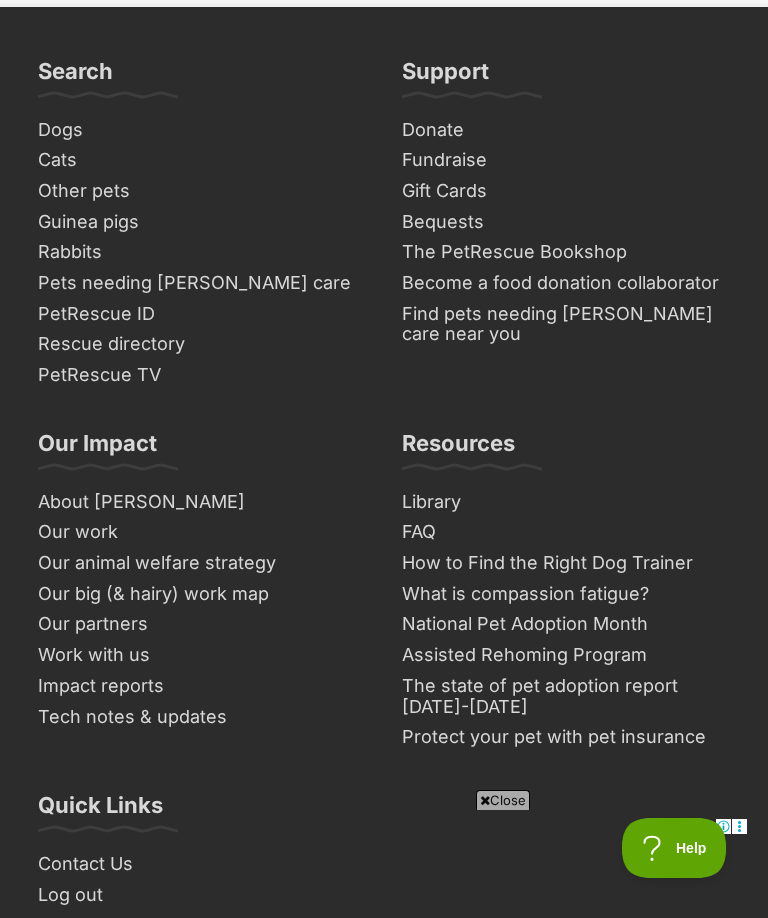 click on "Next" at bounding box center (549, -392) 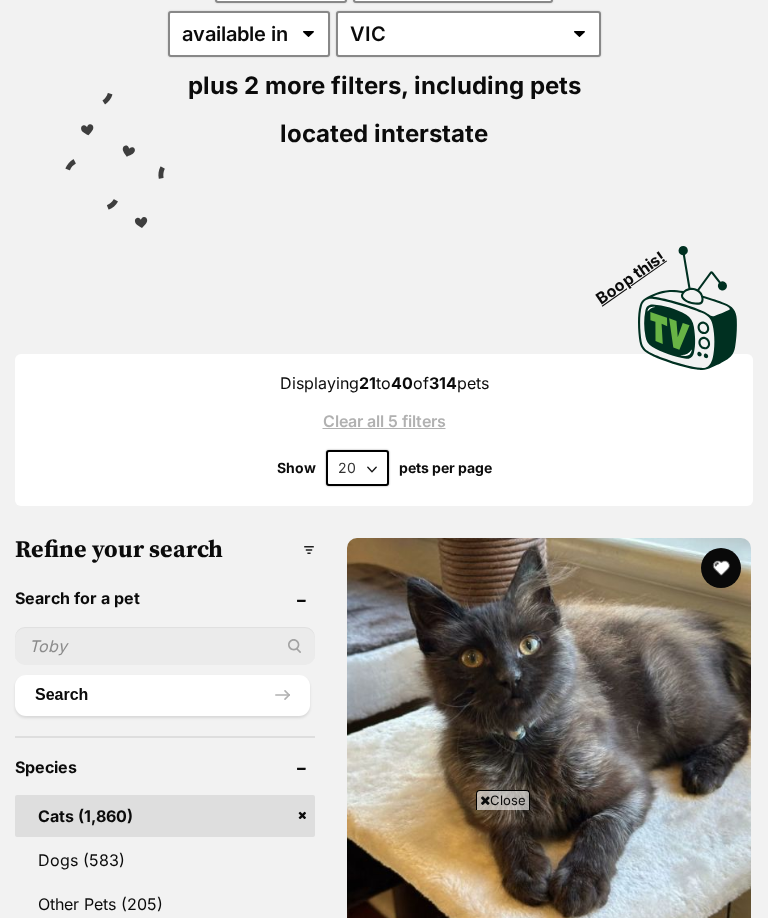 scroll, scrollTop: 352, scrollLeft: 0, axis: vertical 